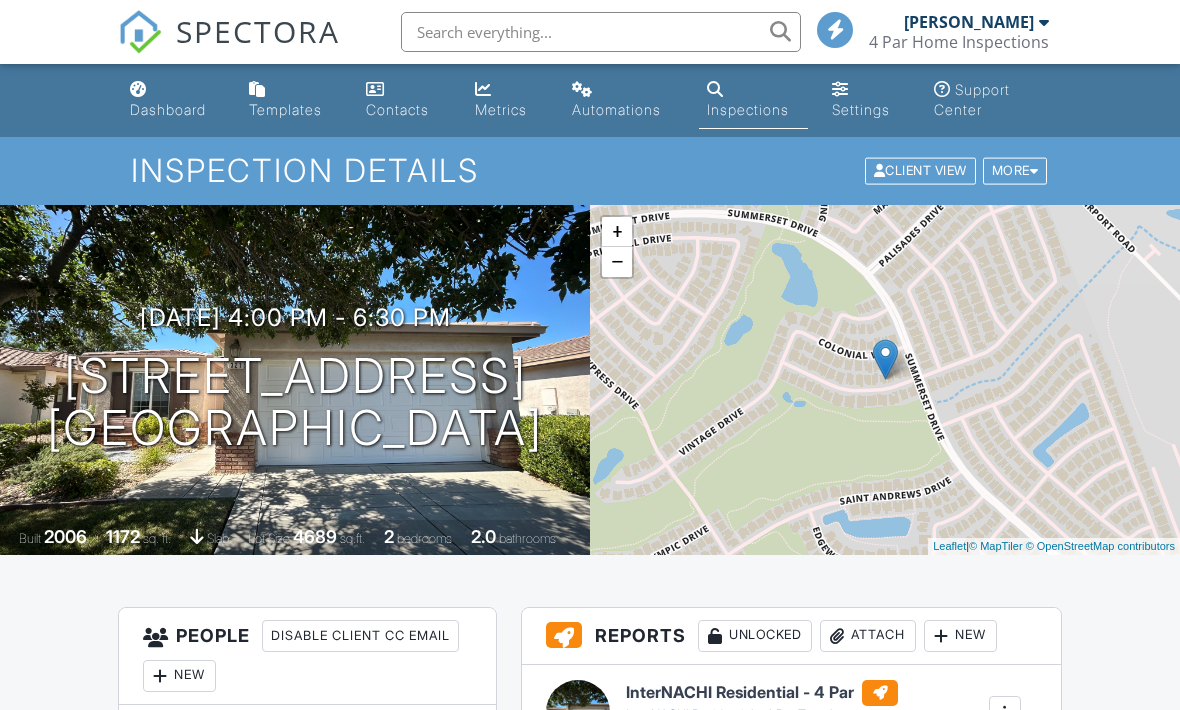 scroll, scrollTop: 0, scrollLeft: 0, axis: both 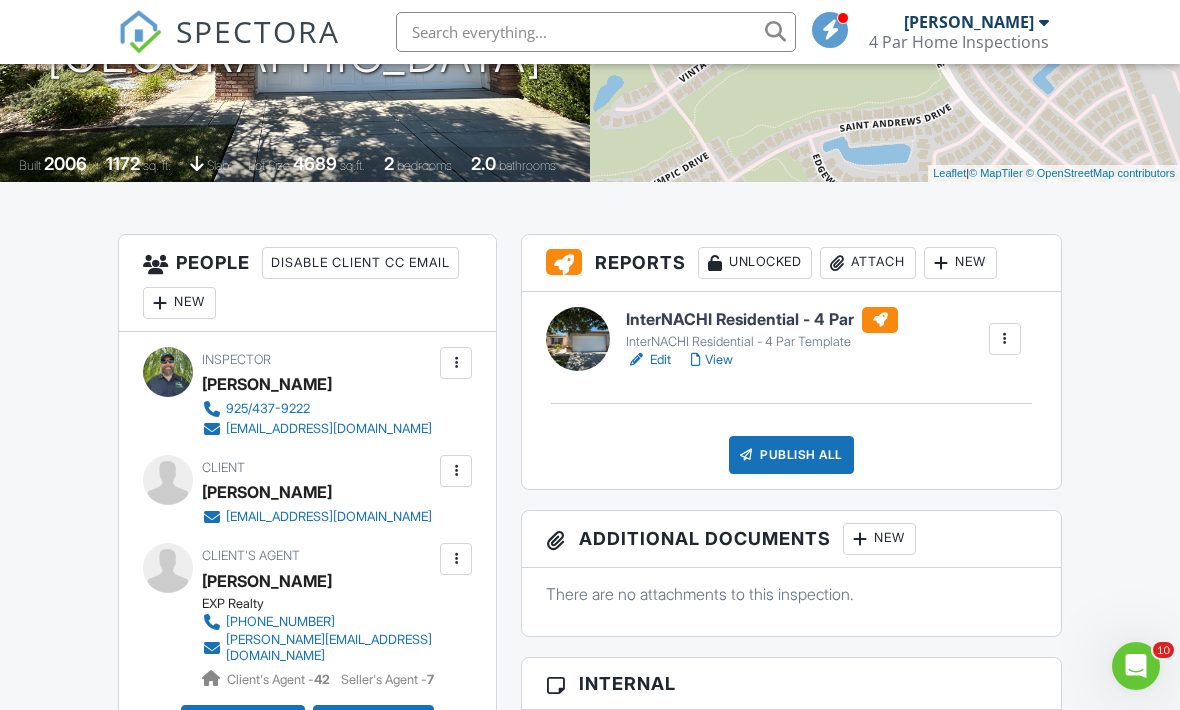 click on "View" at bounding box center [712, 360] 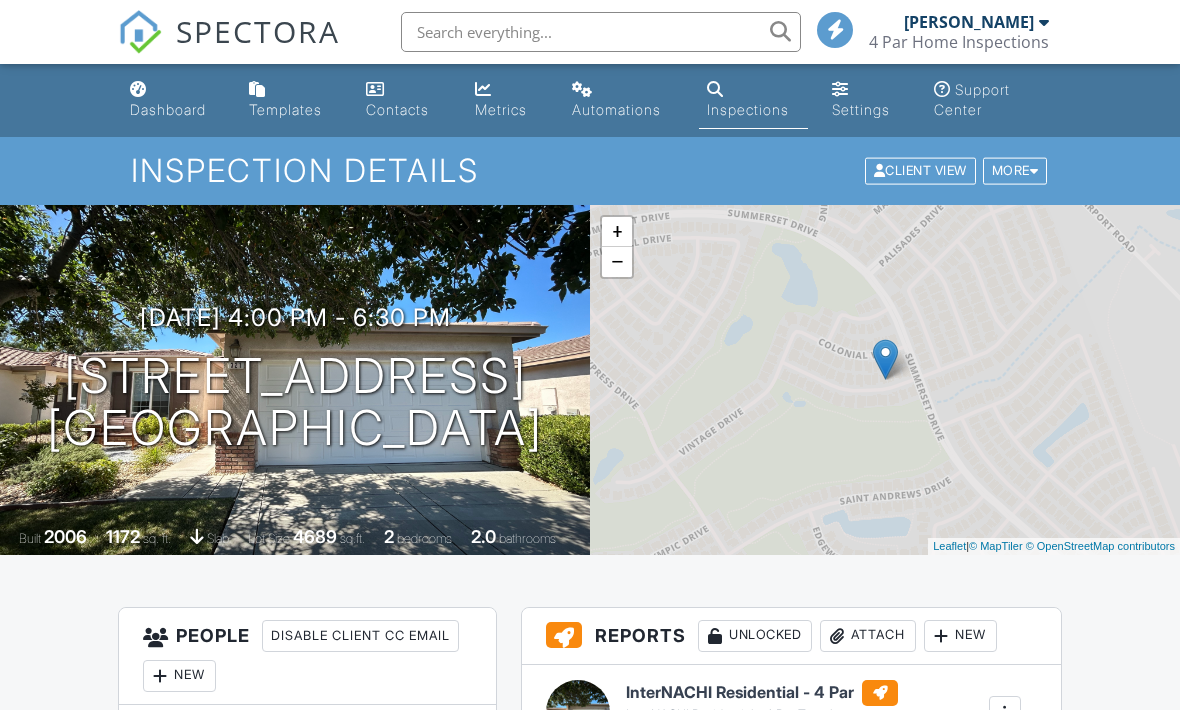 click on "321 Riverwood Ln
Rio Vista, CA 94571" at bounding box center (295, 403) 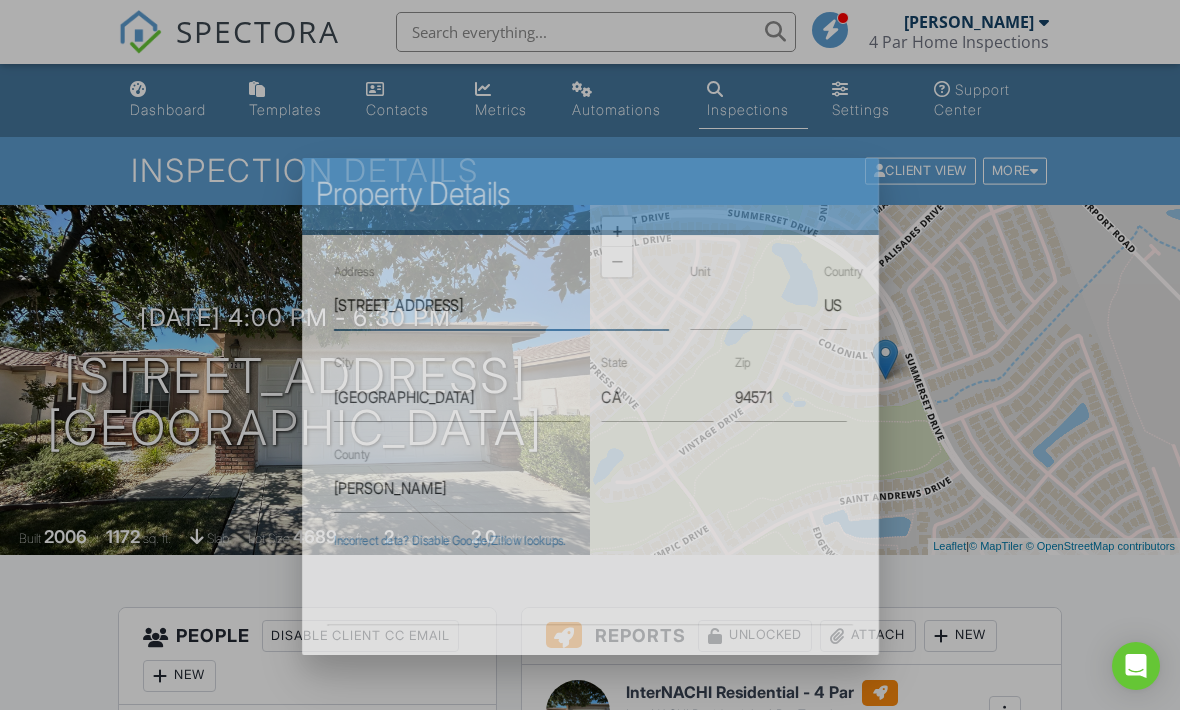 scroll, scrollTop: 0, scrollLeft: 0, axis: both 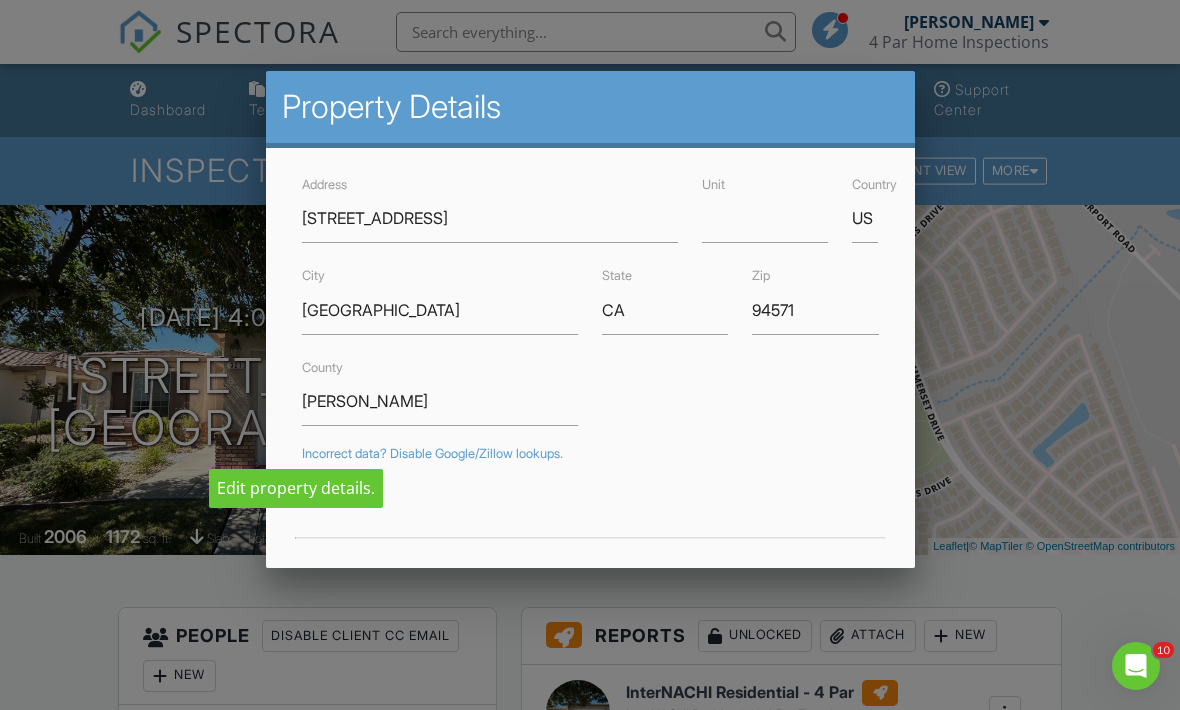 click at bounding box center (590, 344) 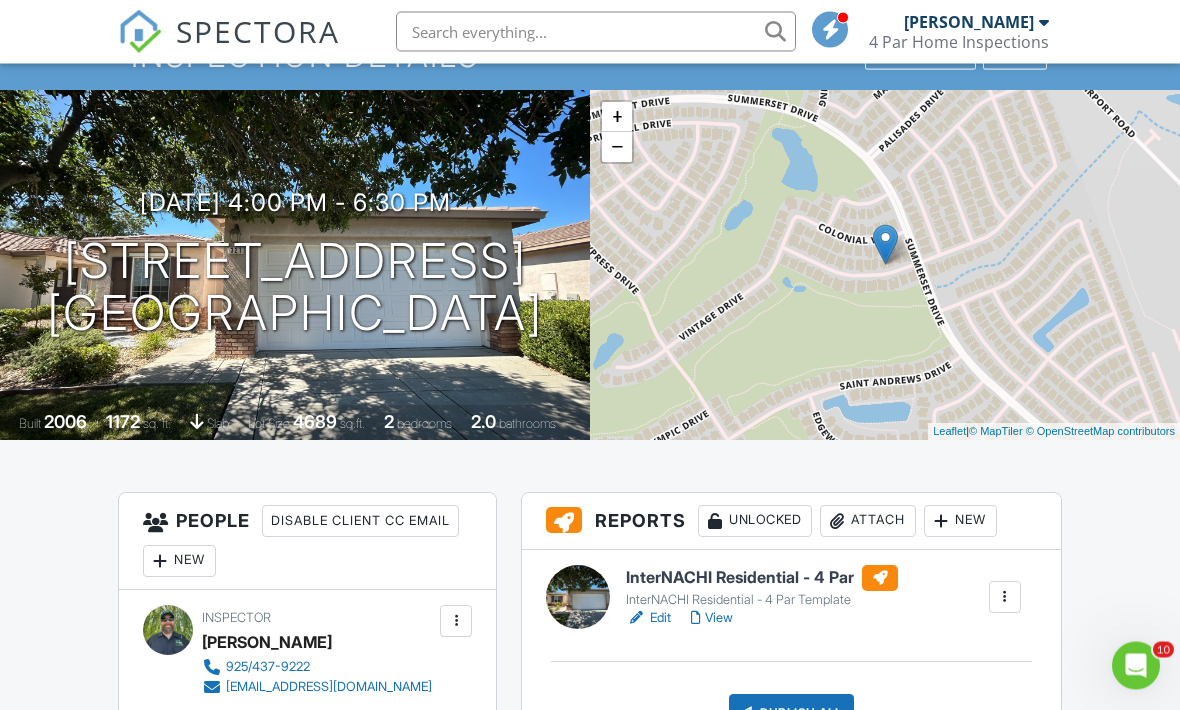 scroll, scrollTop: 115, scrollLeft: 0, axis: vertical 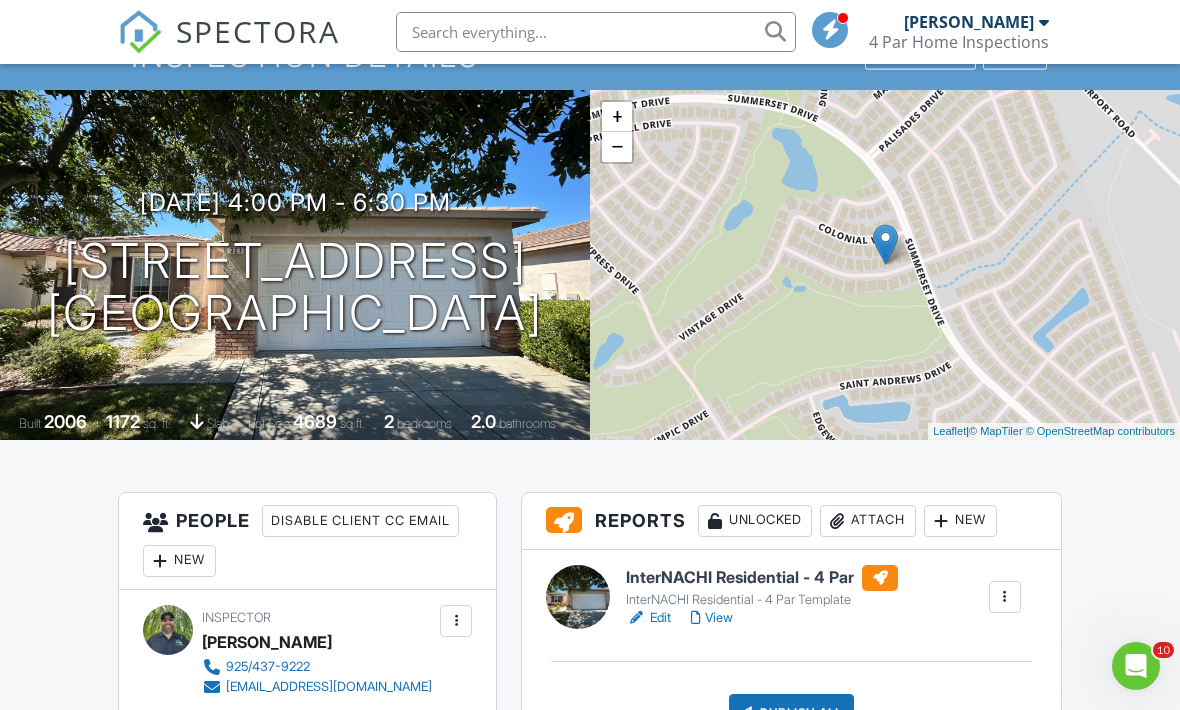 click on "InterNACHI Residential - 4 Par" at bounding box center [762, 578] 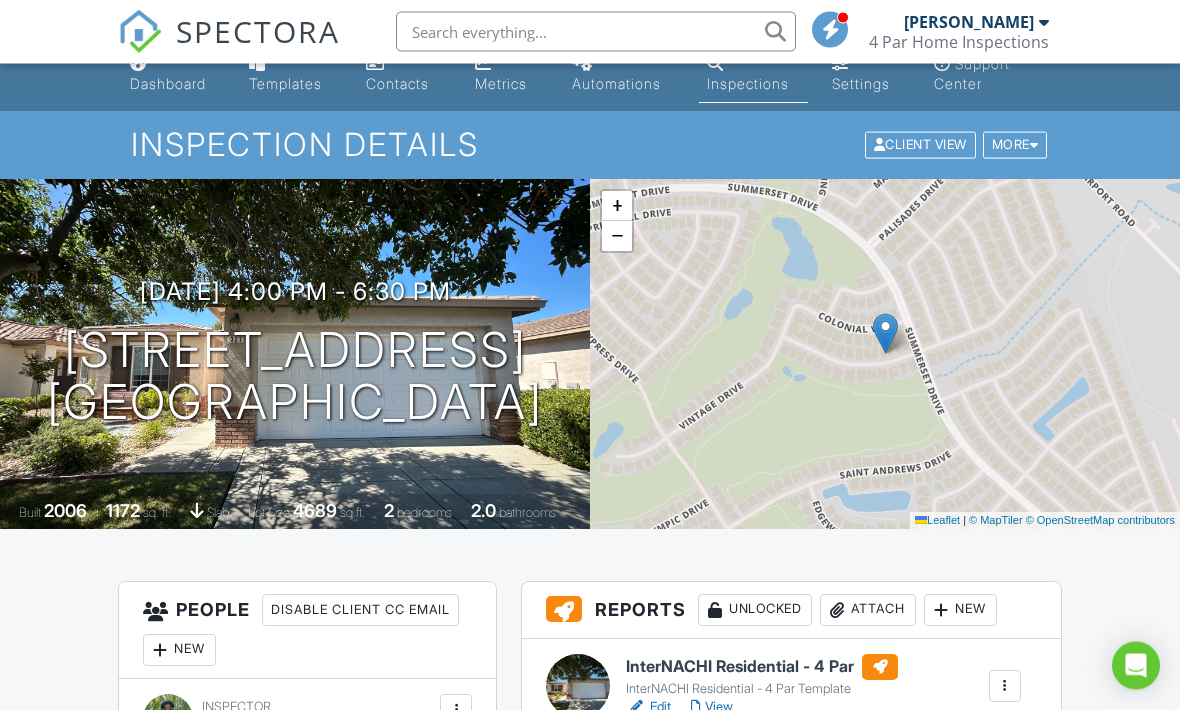 scroll, scrollTop: 0, scrollLeft: 0, axis: both 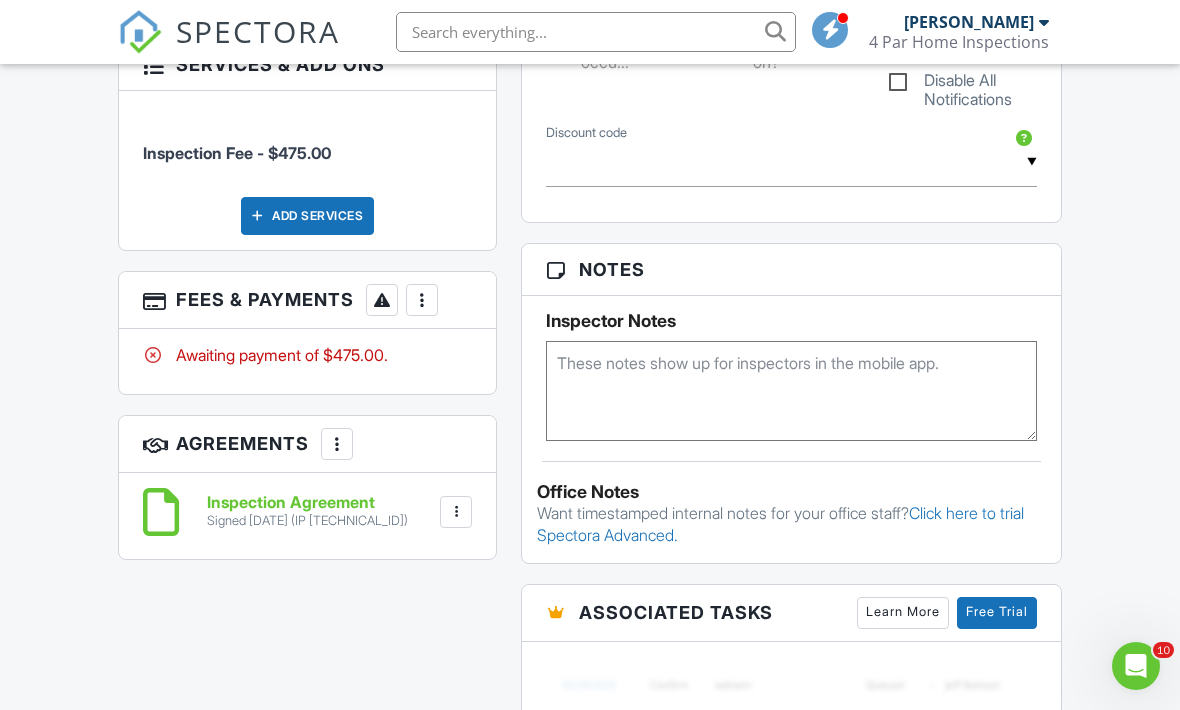 click at bounding box center [422, 300] 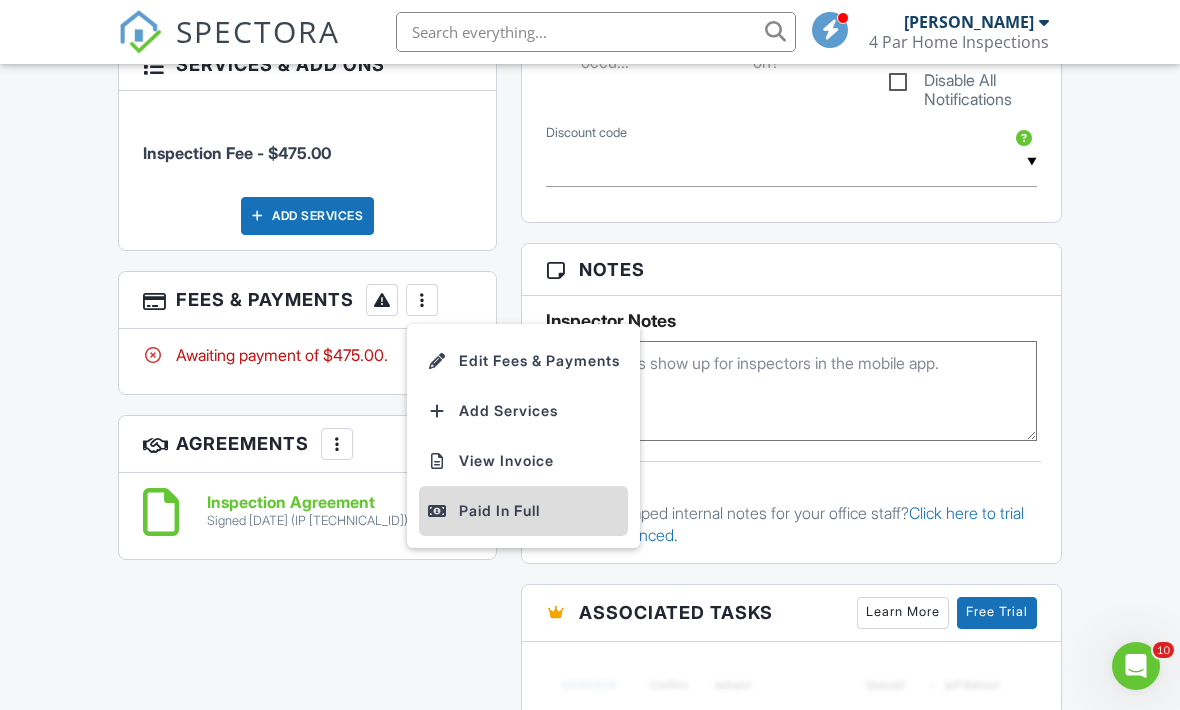 click on "Paid In Full" at bounding box center (523, 511) 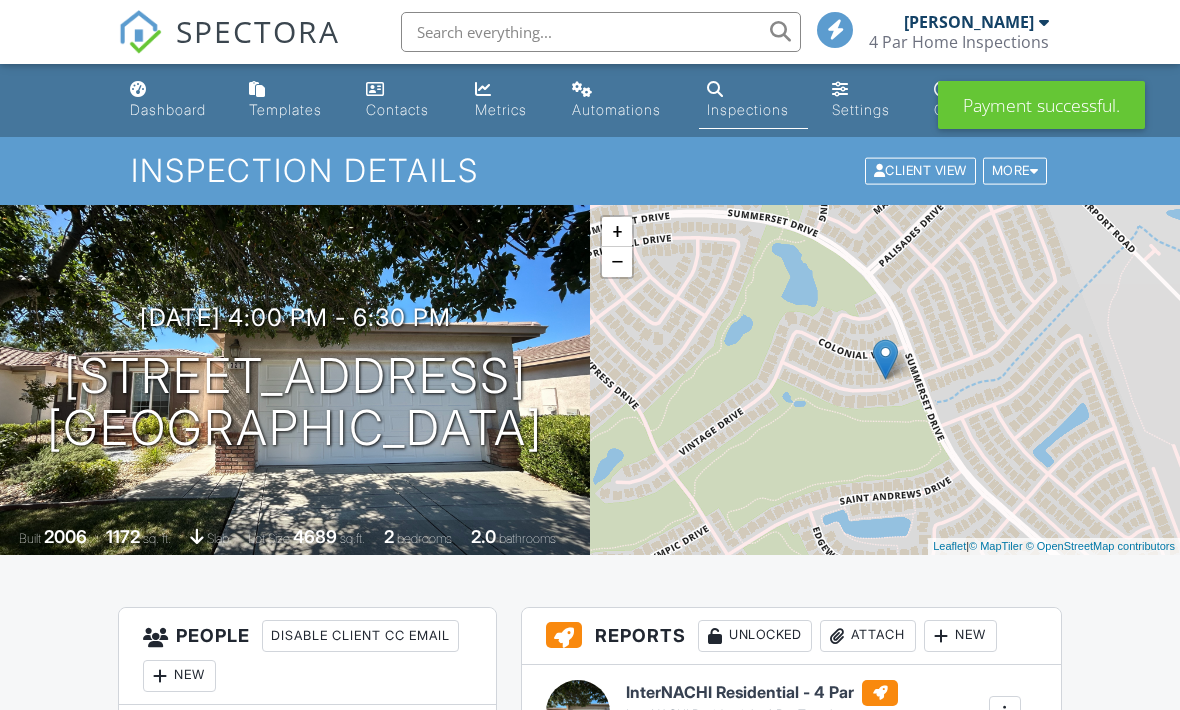 scroll, scrollTop: 0, scrollLeft: 0, axis: both 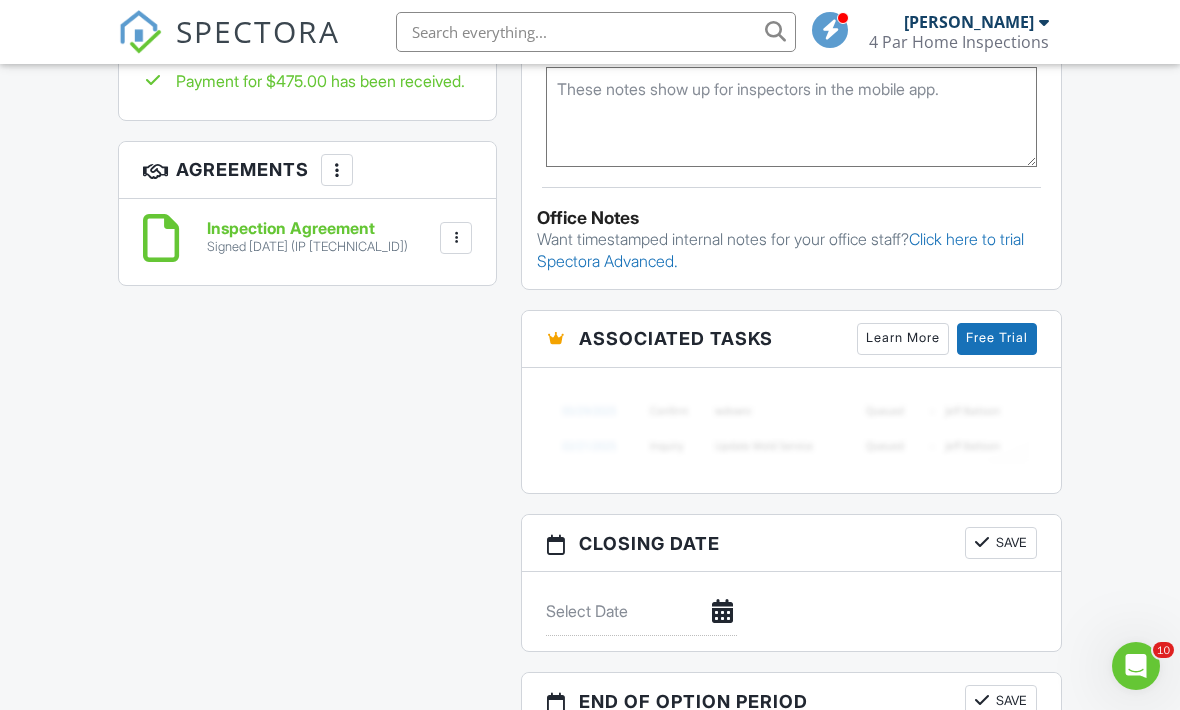 click on "Signed [DATE] (IP [TECHNICAL_ID])" at bounding box center (307, 247) 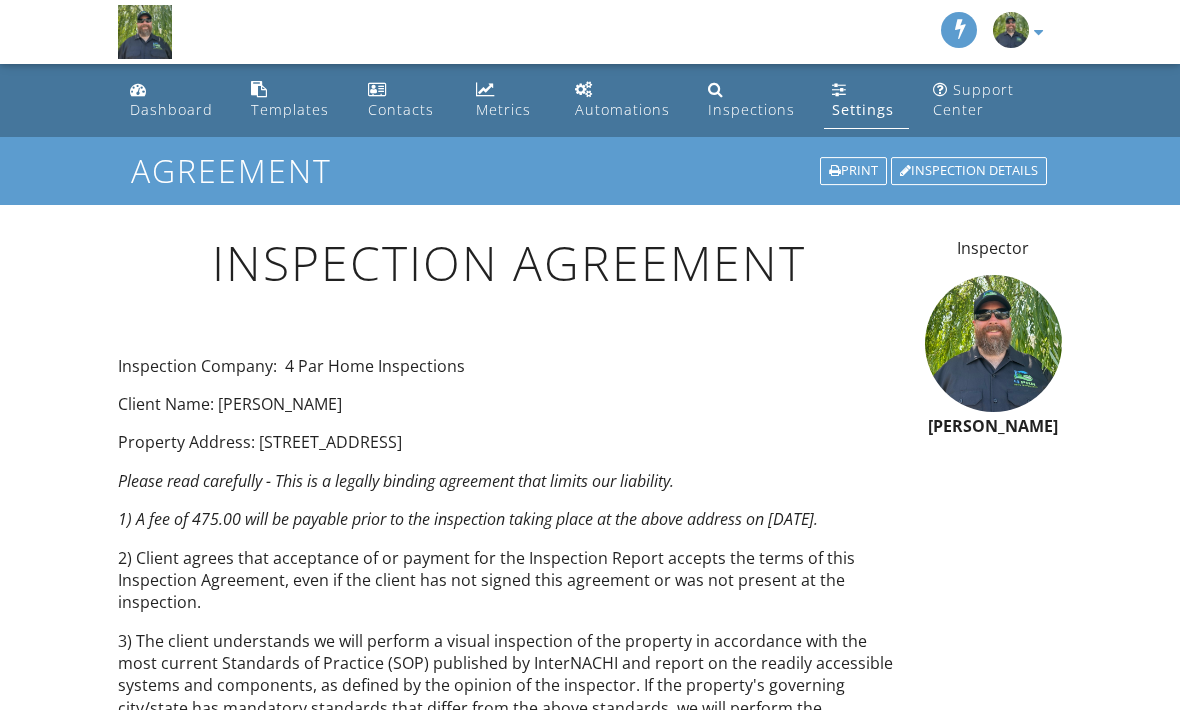 scroll, scrollTop: 0, scrollLeft: 0, axis: both 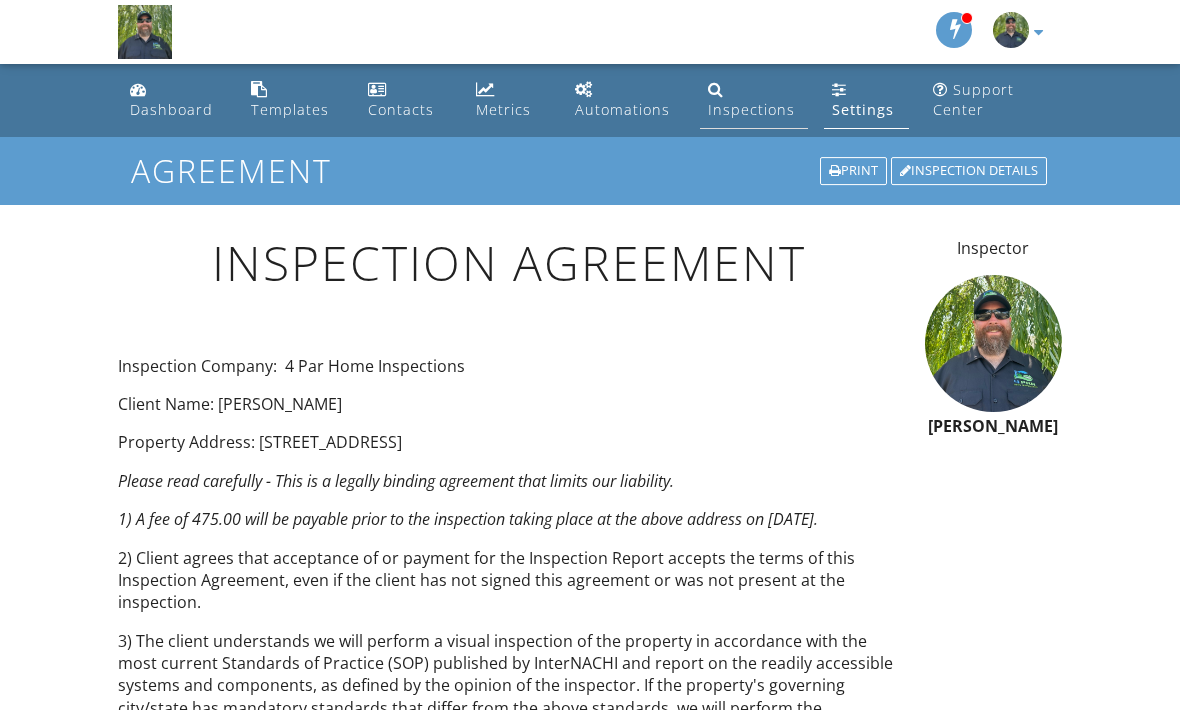 click on "Inspections" at bounding box center [751, 109] 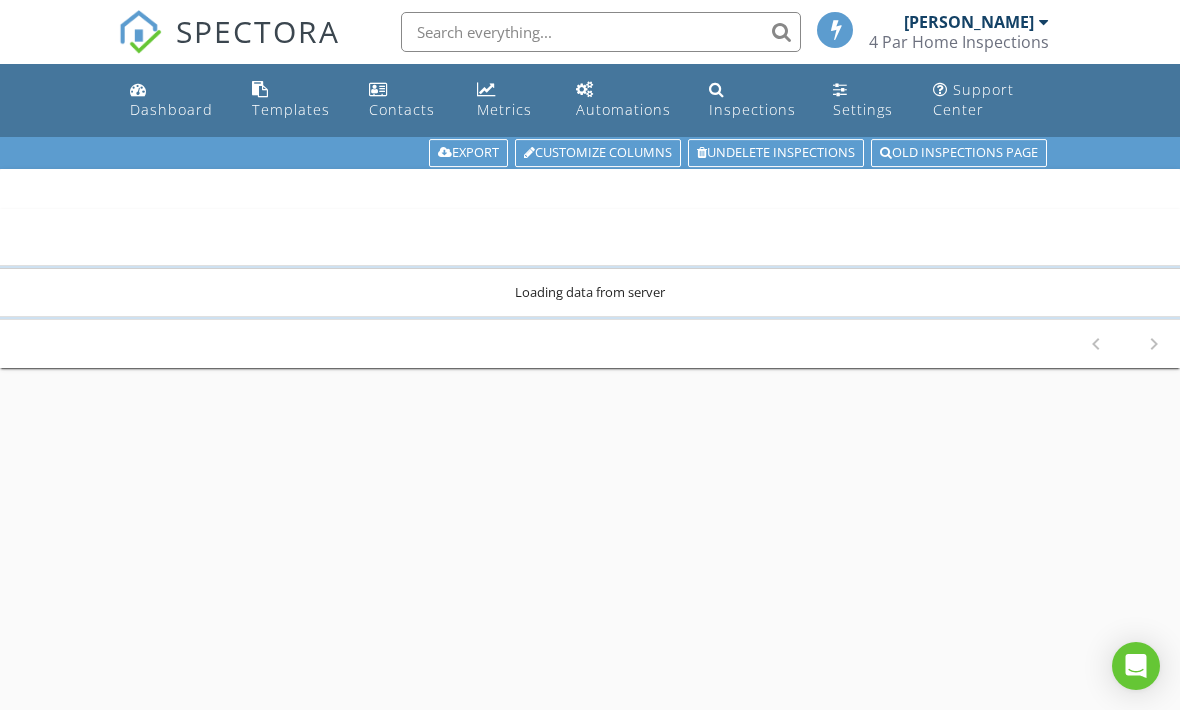 scroll, scrollTop: 0, scrollLeft: 0, axis: both 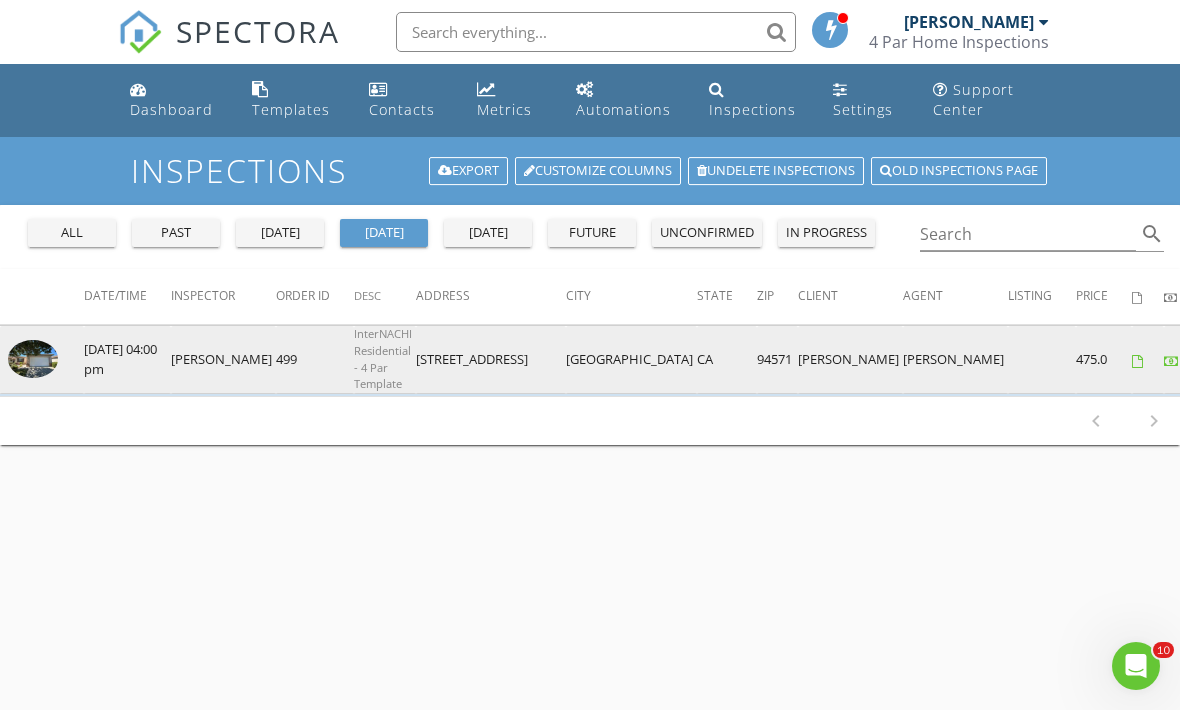 click at bounding box center [33, 359] 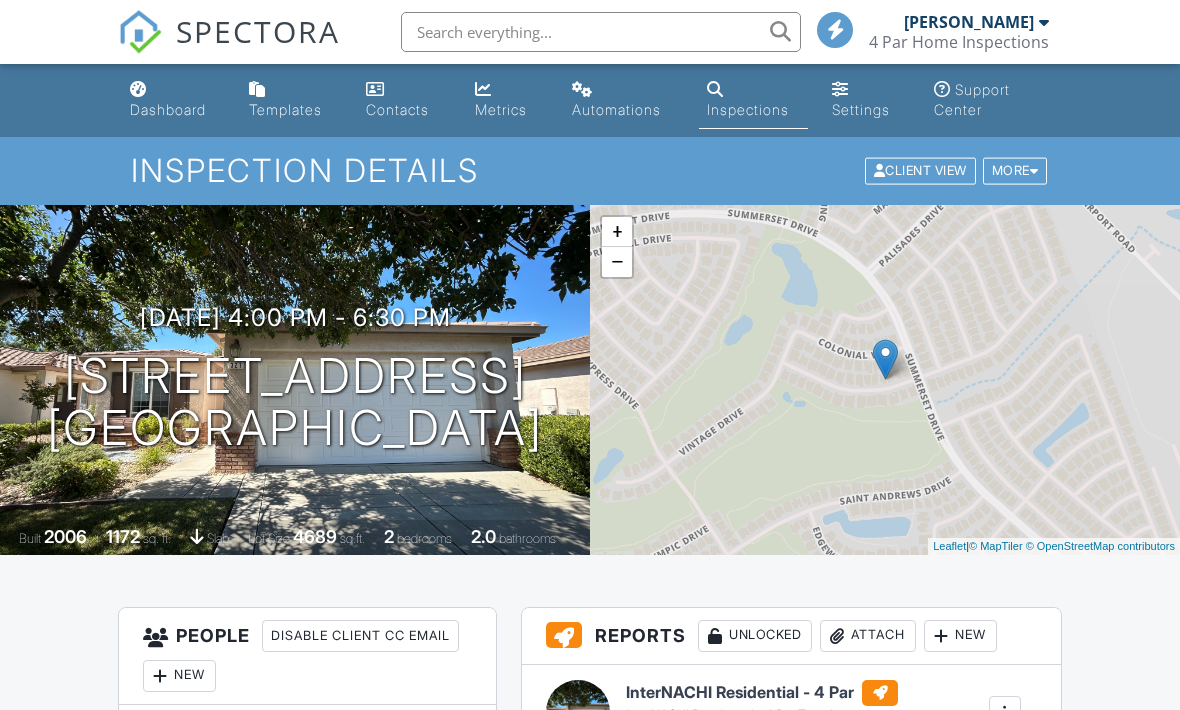 scroll, scrollTop: 0, scrollLeft: 0, axis: both 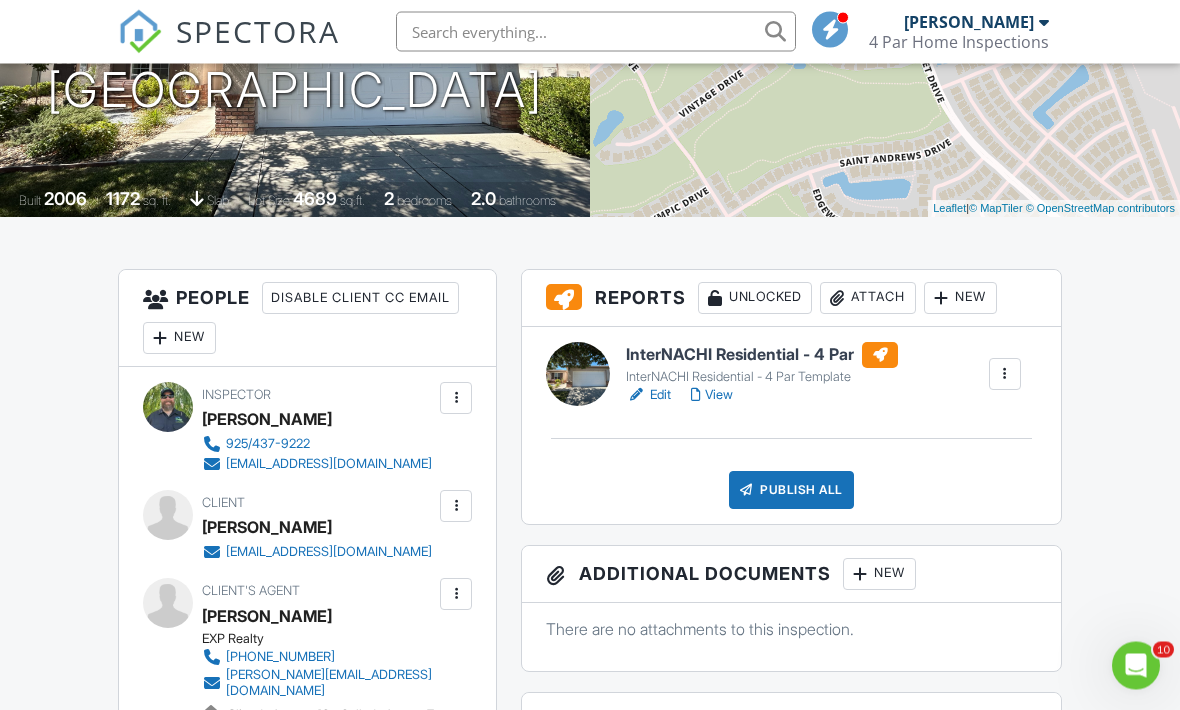 click on "Publish All" at bounding box center (791, 491) 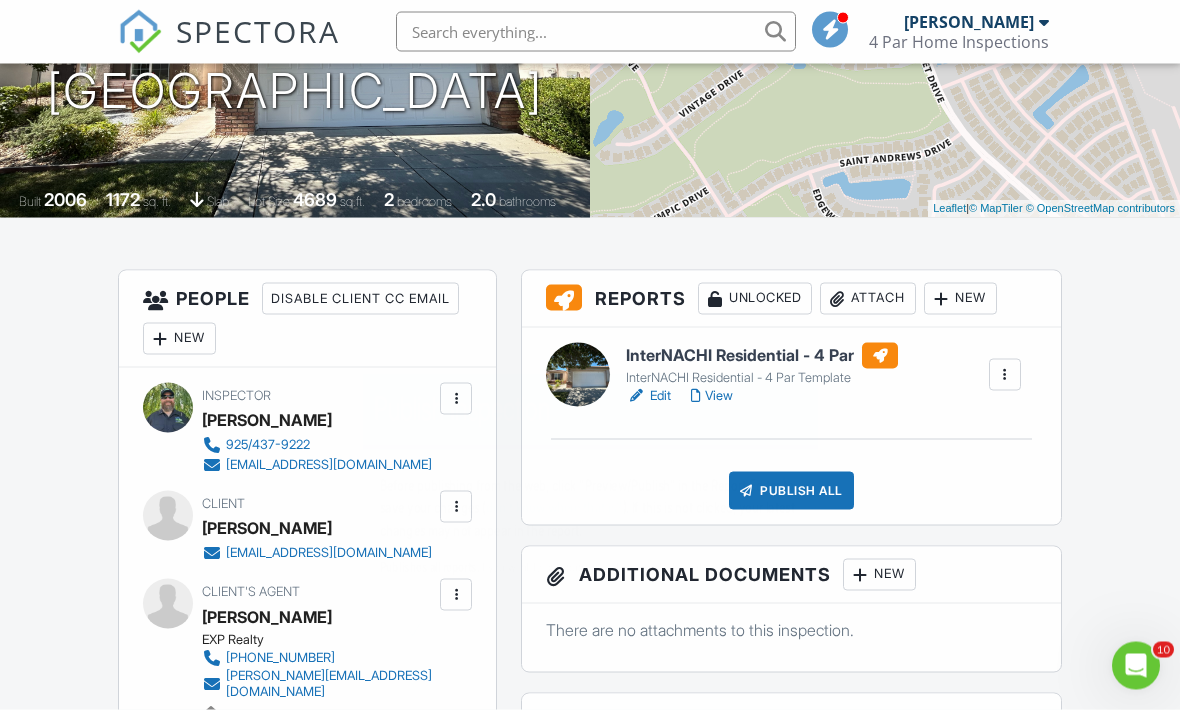 scroll, scrollTop: 338, scrollLeft: 0, axis: vertical 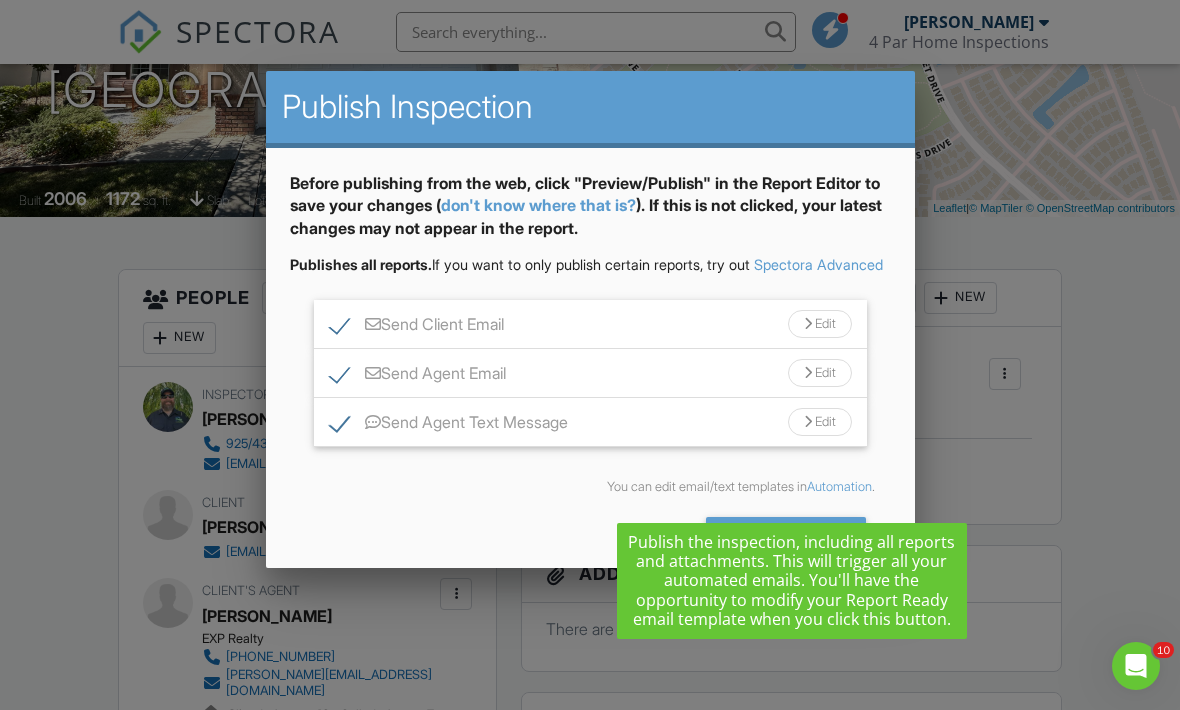 click on "Send Agent Text Message" at bounding box center [449, 425] 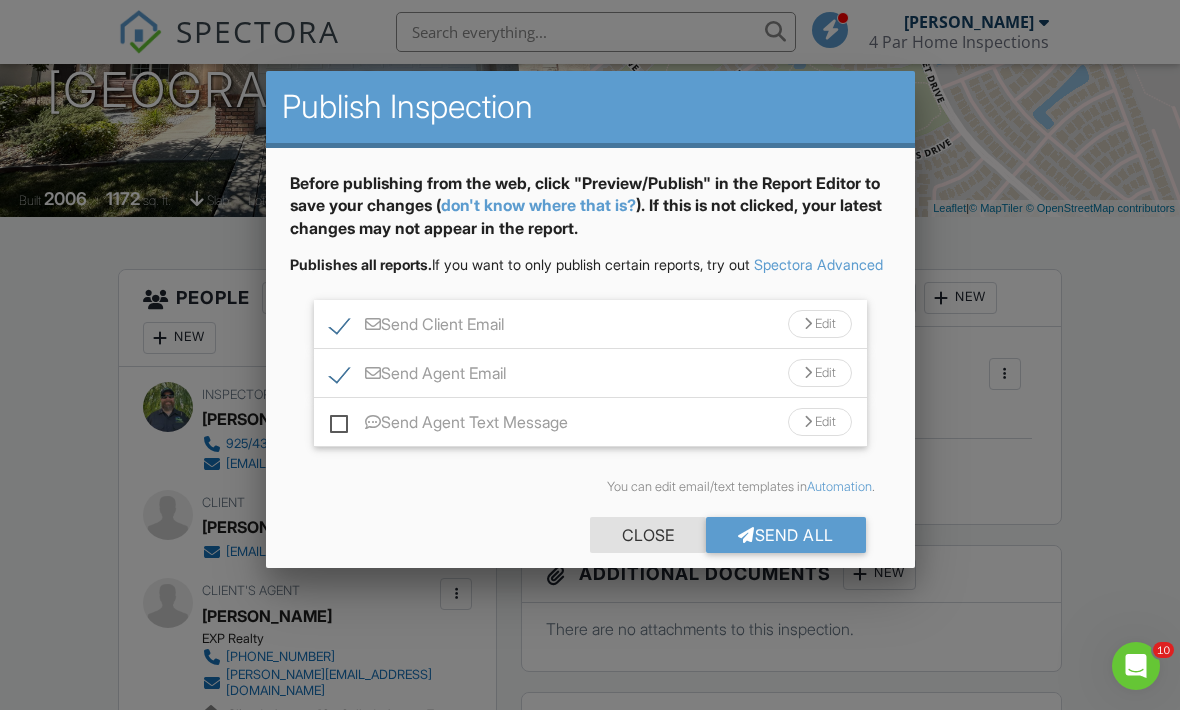click on "Close" at bounding box center [648, 535] 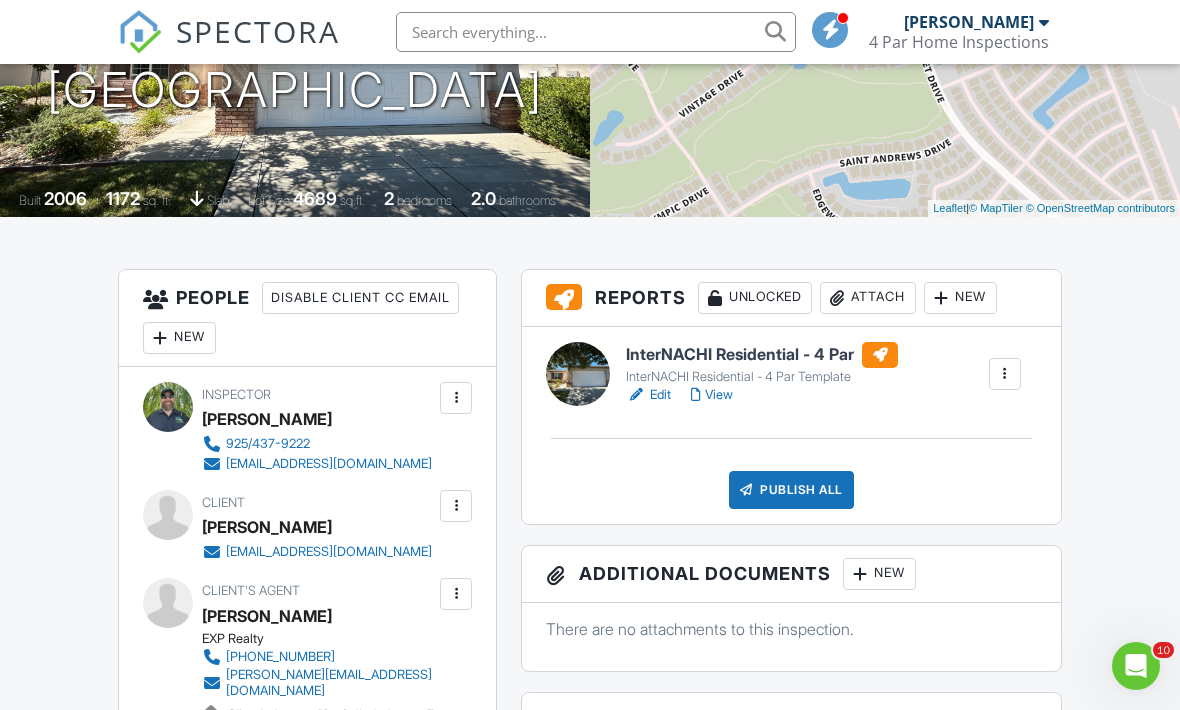 click on "InterNACHI Residential - 4 Par" at bounding box center [762, 355] 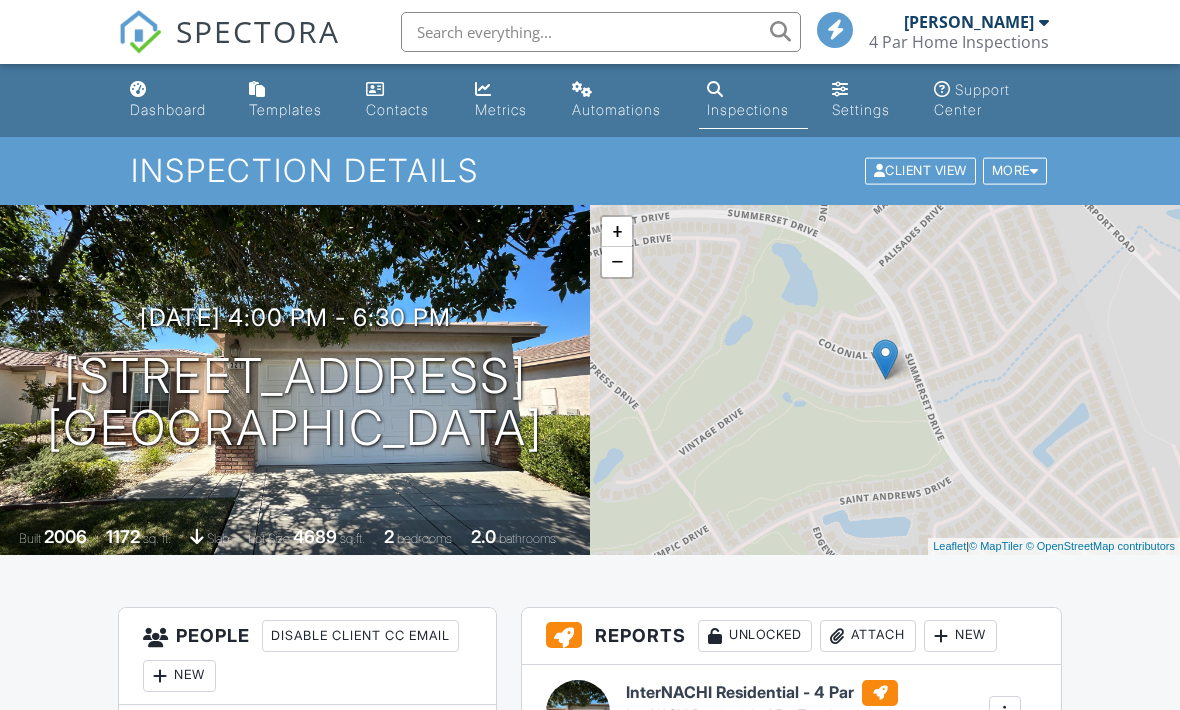 scroll, scrollTop: 0, scrollLeft: 0, axis: both 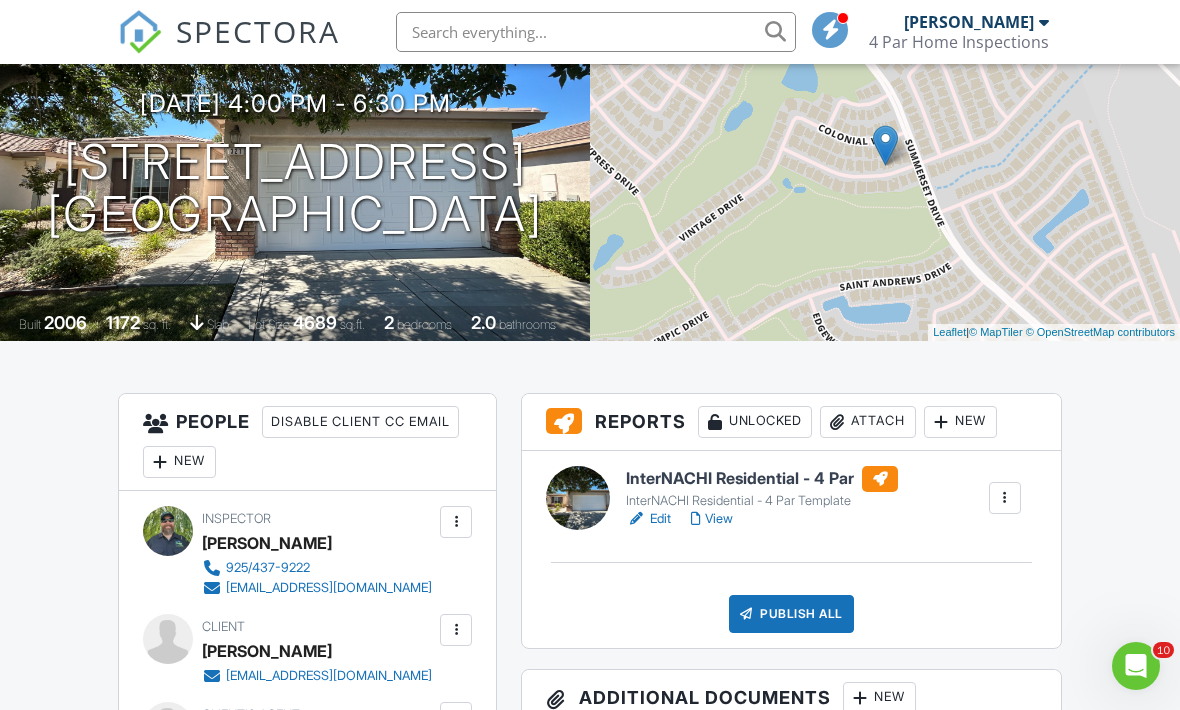 click on "Publish All" at bounding box center (791, 614) 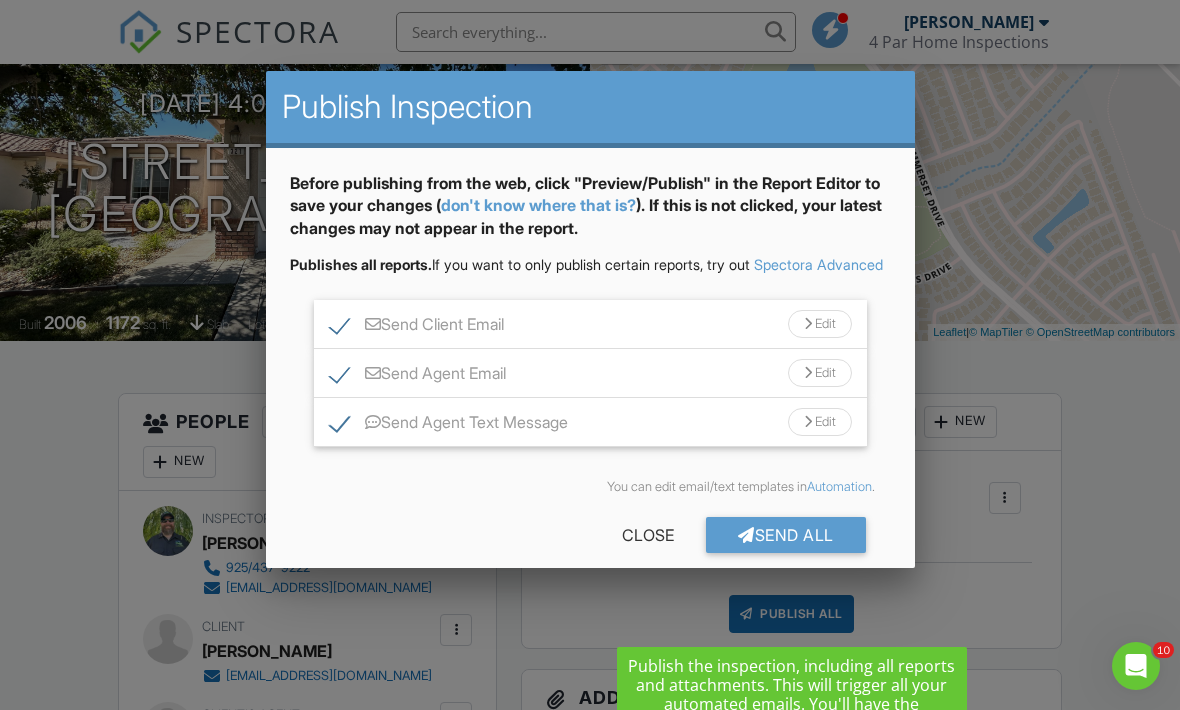 click on "Send Agent Text Message" at bounding box center (449, 425) 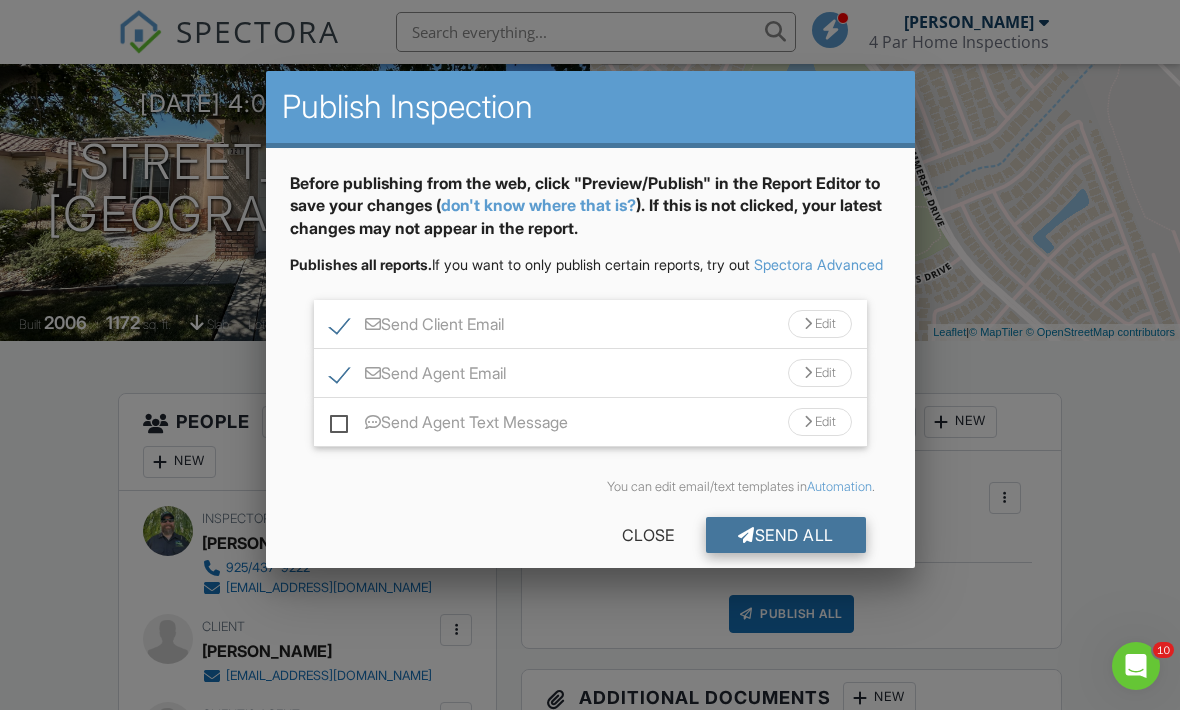 click at bounding box center (746, 535) 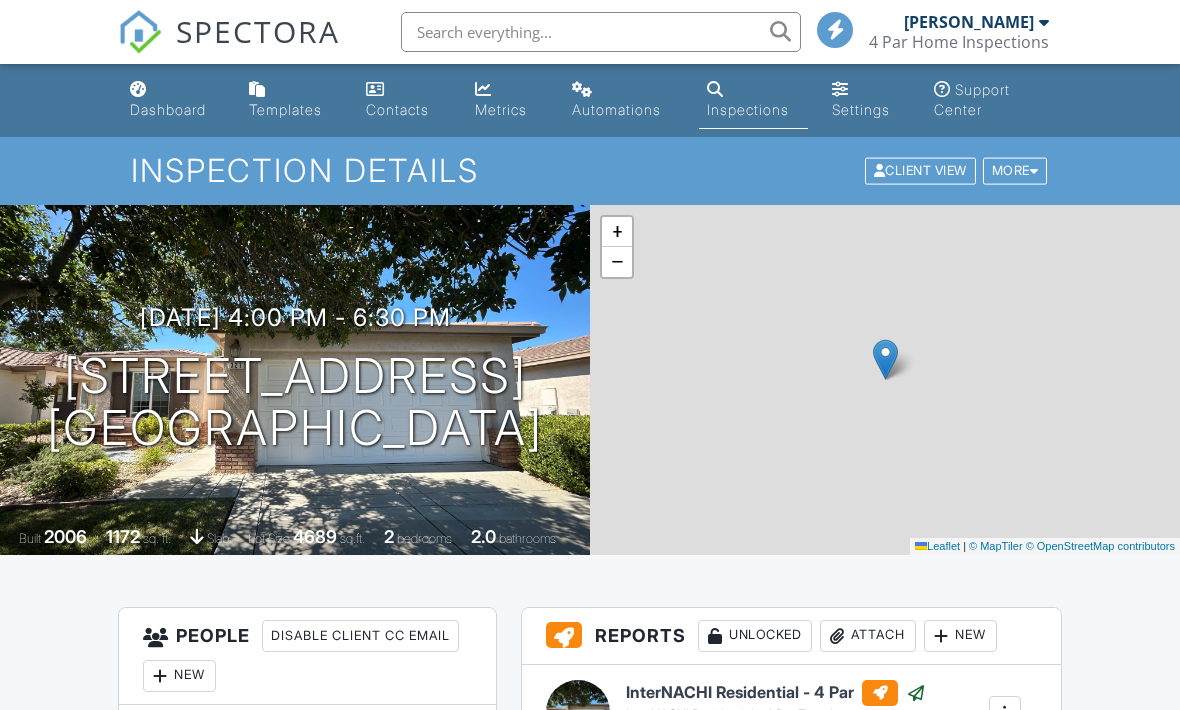 scroll, scrollTop: 0, scrollLeft: 0, axis: both 